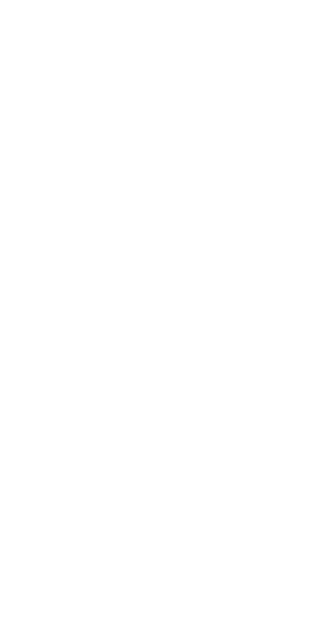 scroll, scrollTop: 0, scrollLeft: 0, axis: both 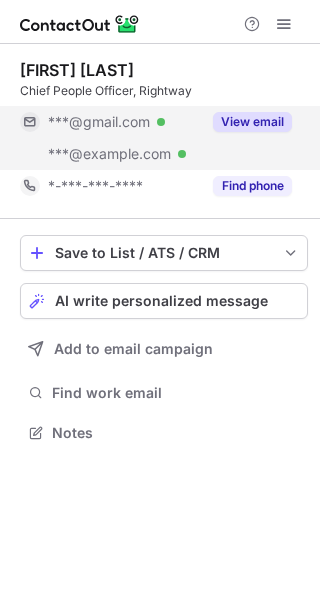 click on "View email" at bounding box center (252, 122) 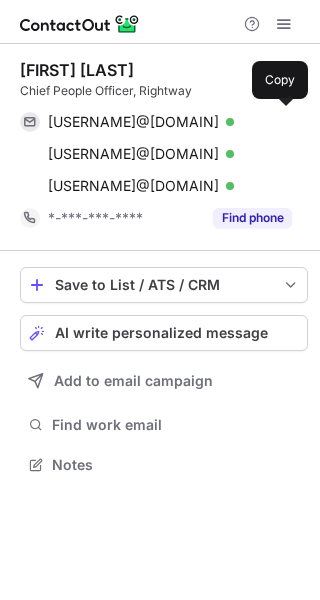 scroll, scrollTop: 10, scrollLeft: 10, axis: both 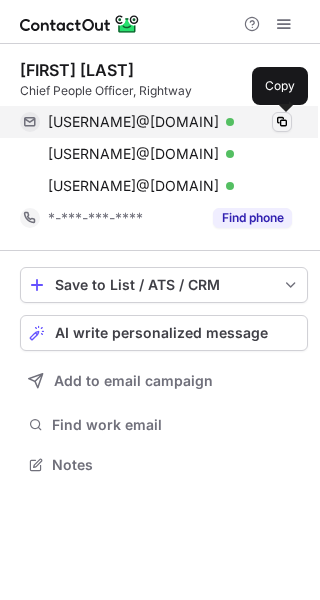 click at bounding box center (282, 122) 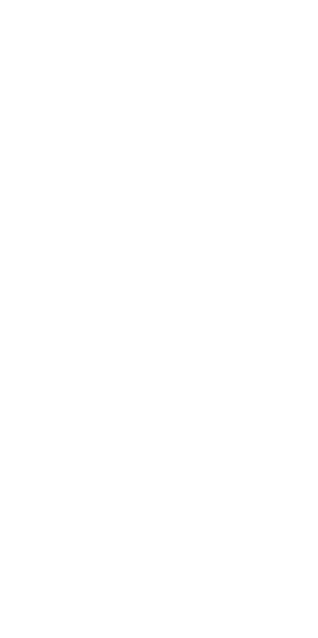 scroll, scrollTop: 0, scrollLeft: 0, axis: both 